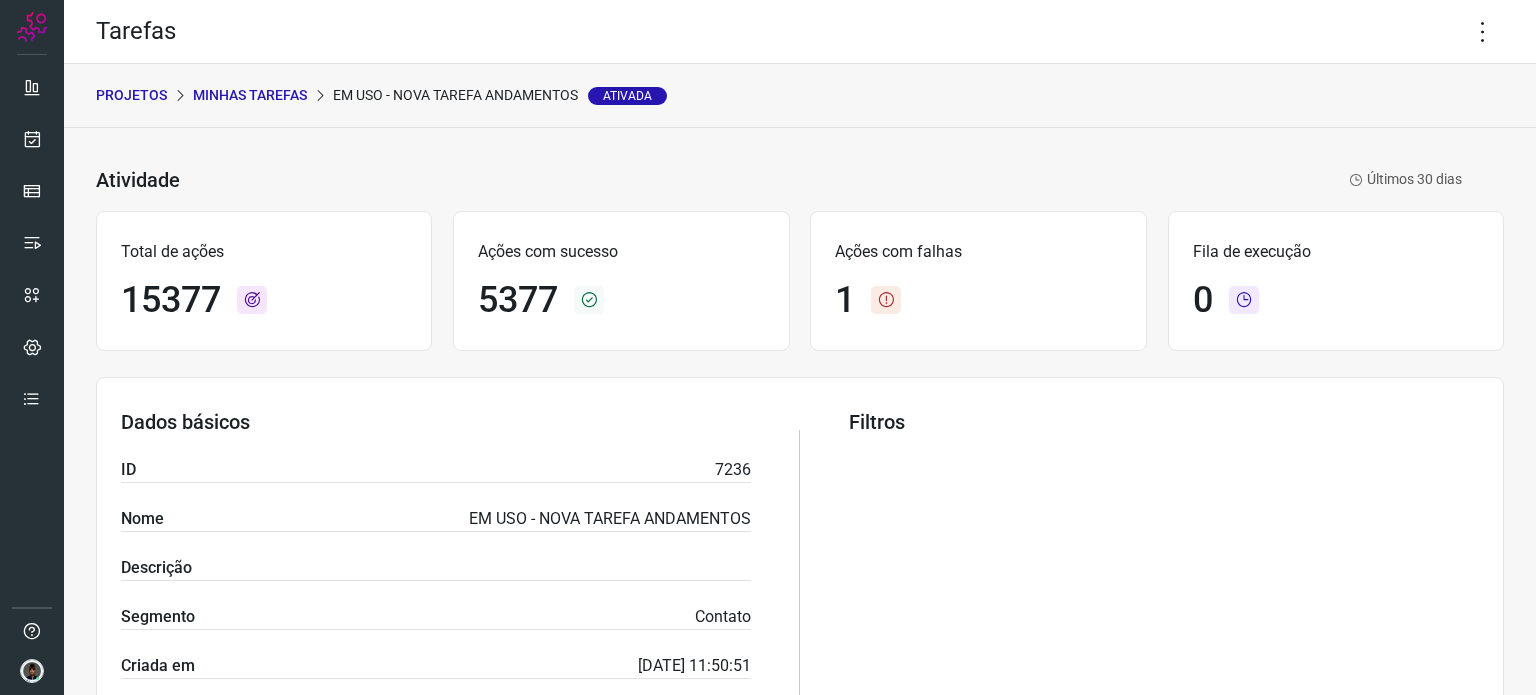 scroll, scrollTop: 0, scrollLeft: 0, axis: both 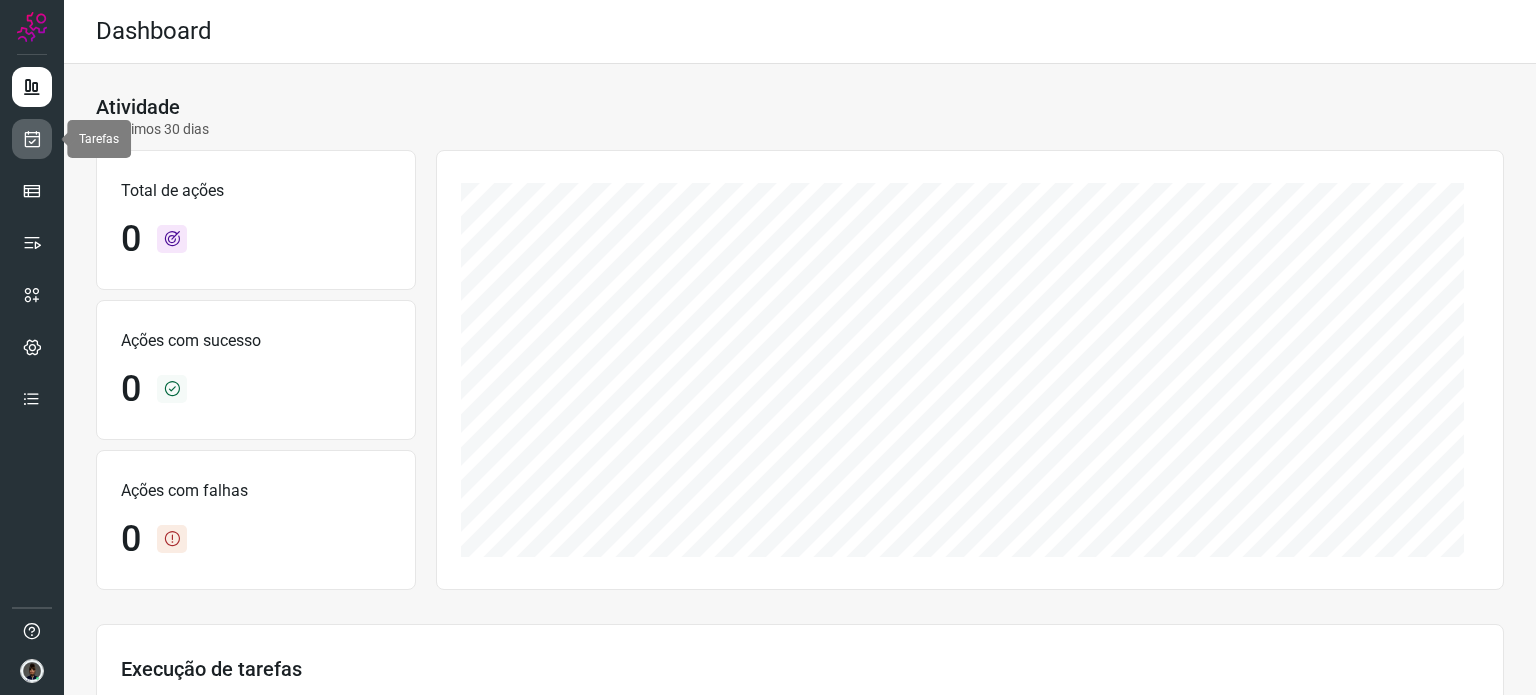 click at bounding box center [32, 139] 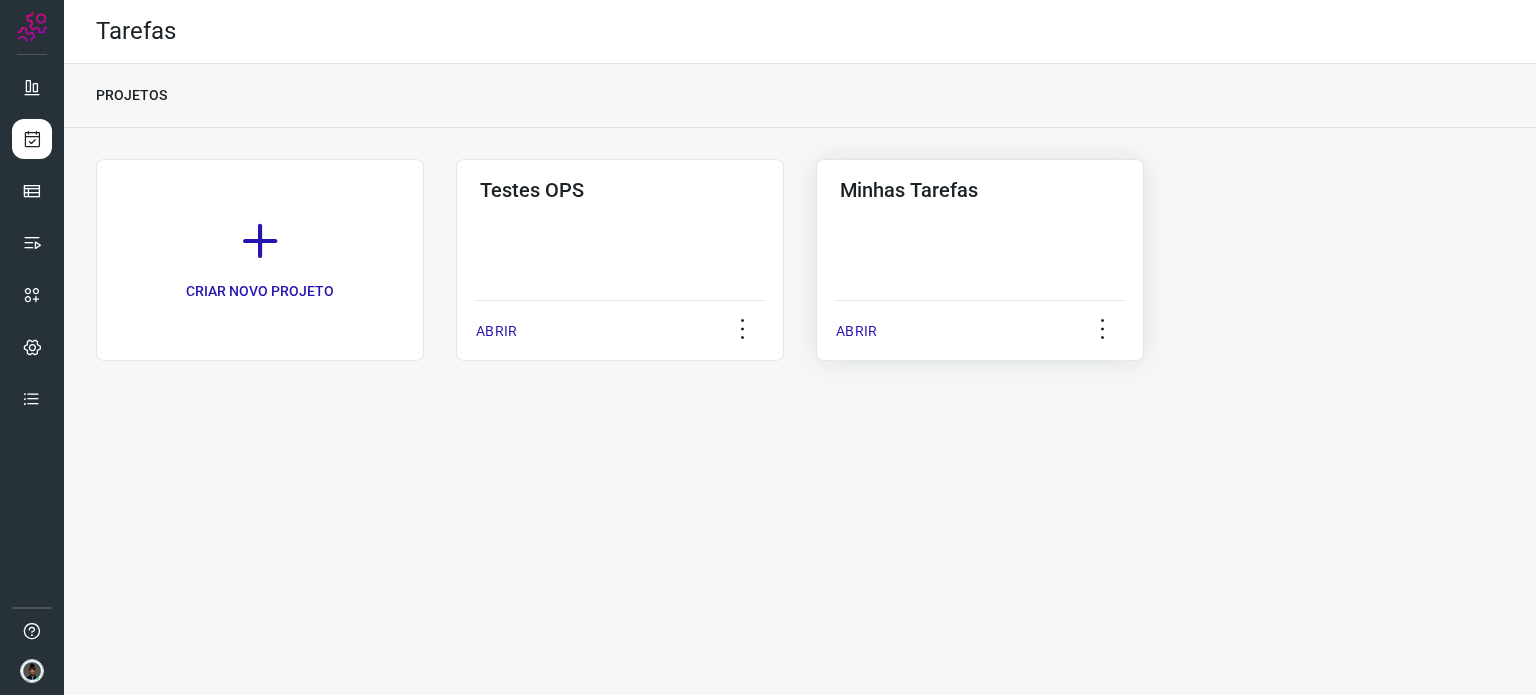 click on "Minhas Tarefas  ABRIR" 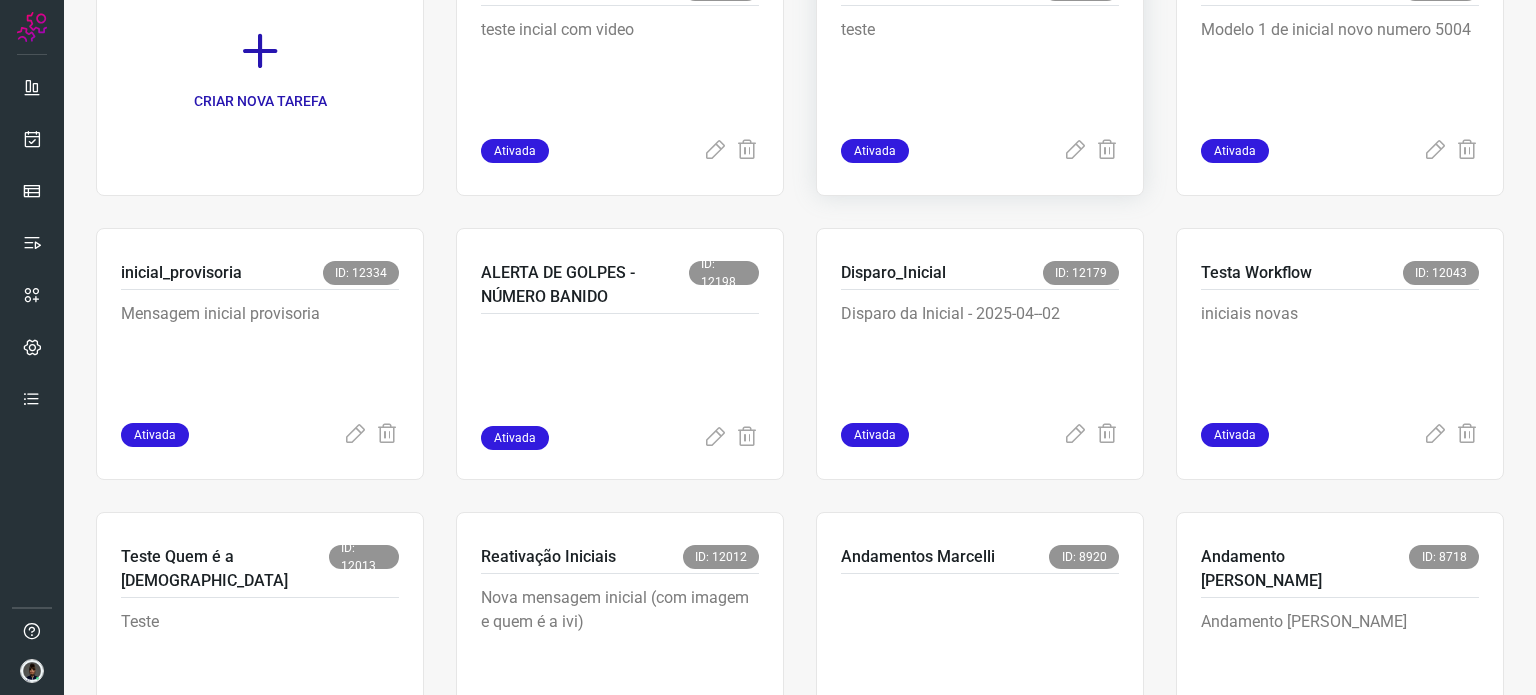 scroll, scrollTop: 0, scrollLeft: 0, axis: both 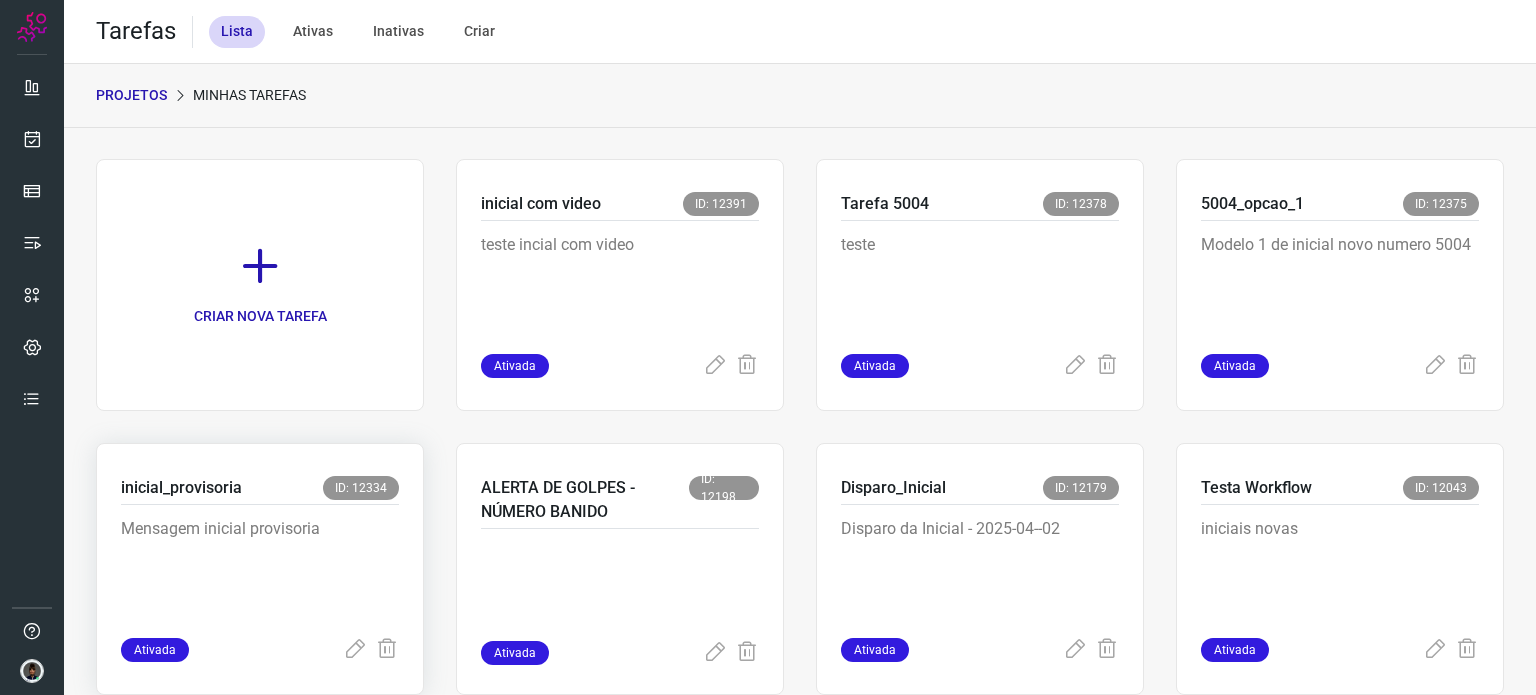 click on "inicial_provisoria ID: 12334" at bounding box center (260, 490) 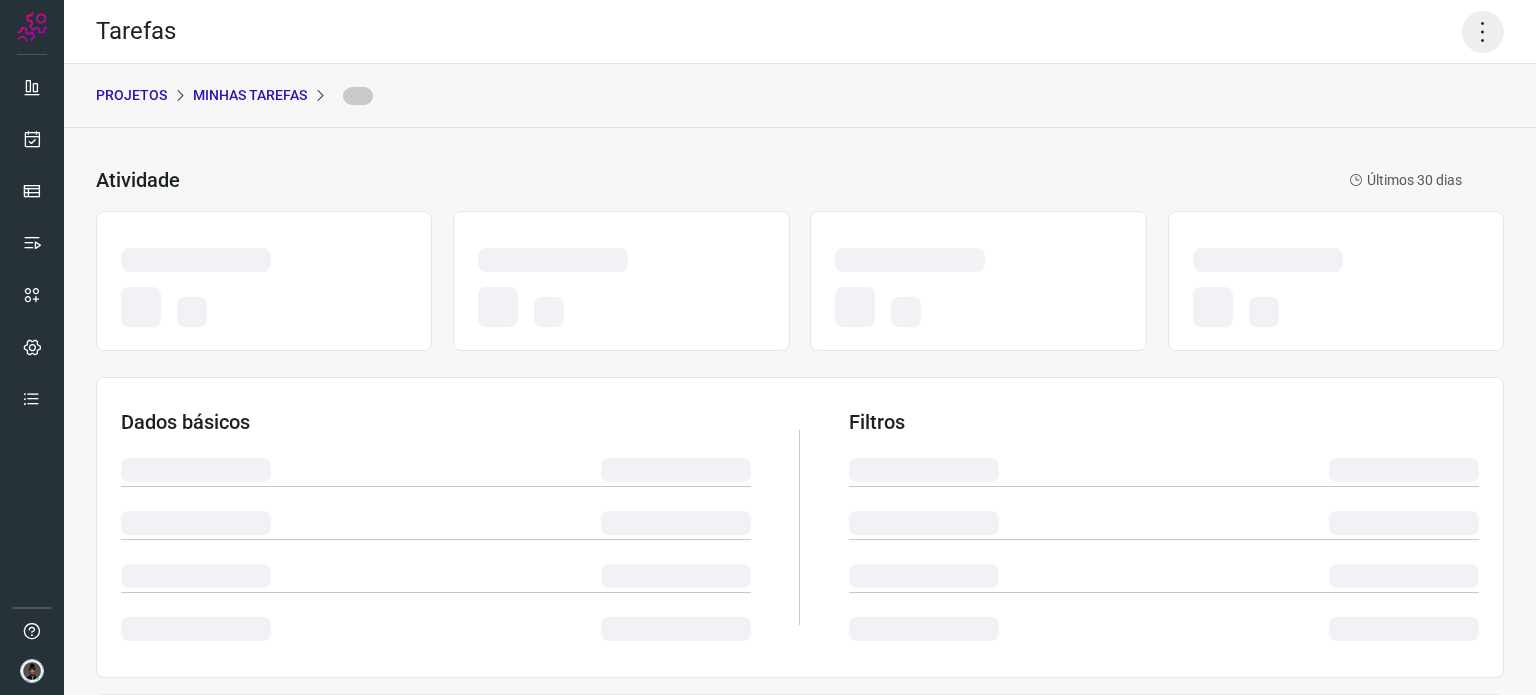 click 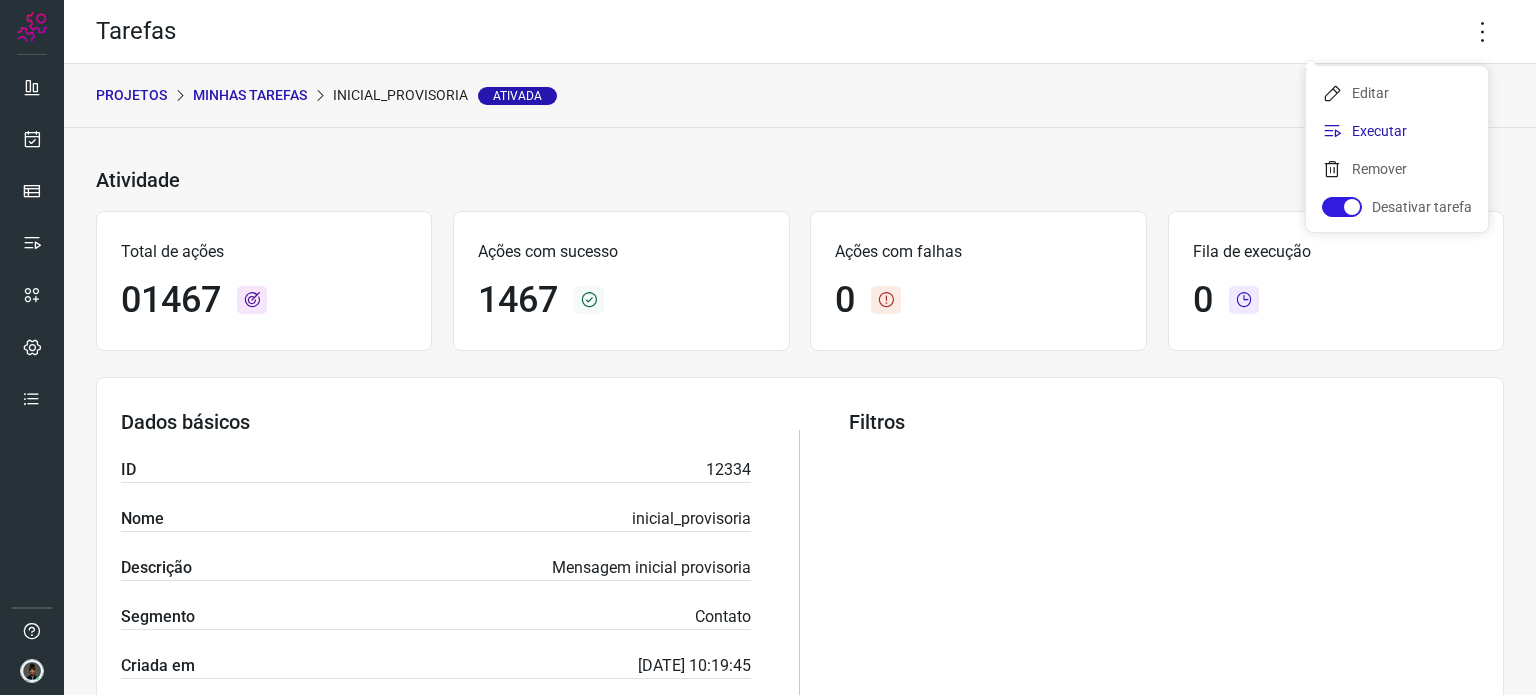 click on "Executar" 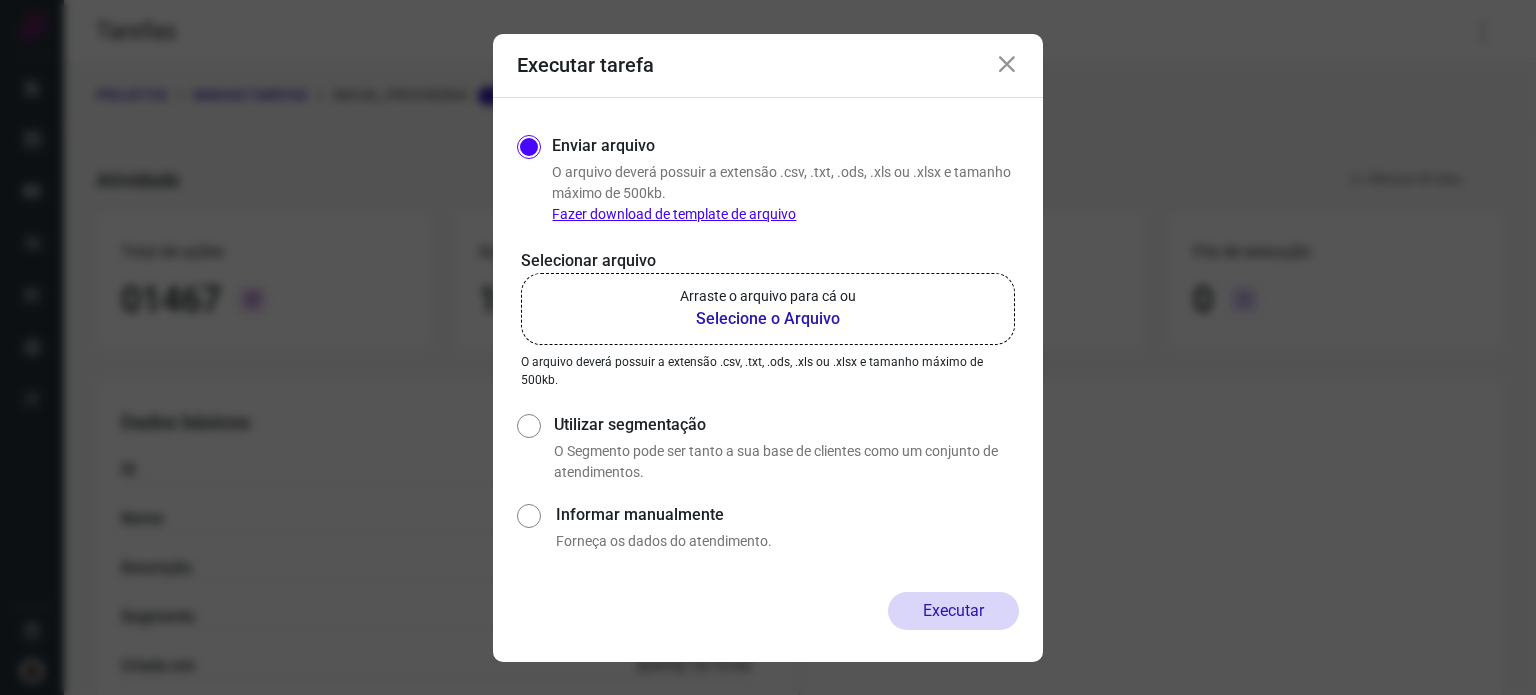 click on "Arraste o arquivo para cá ou" at bounding box center (768, 296) 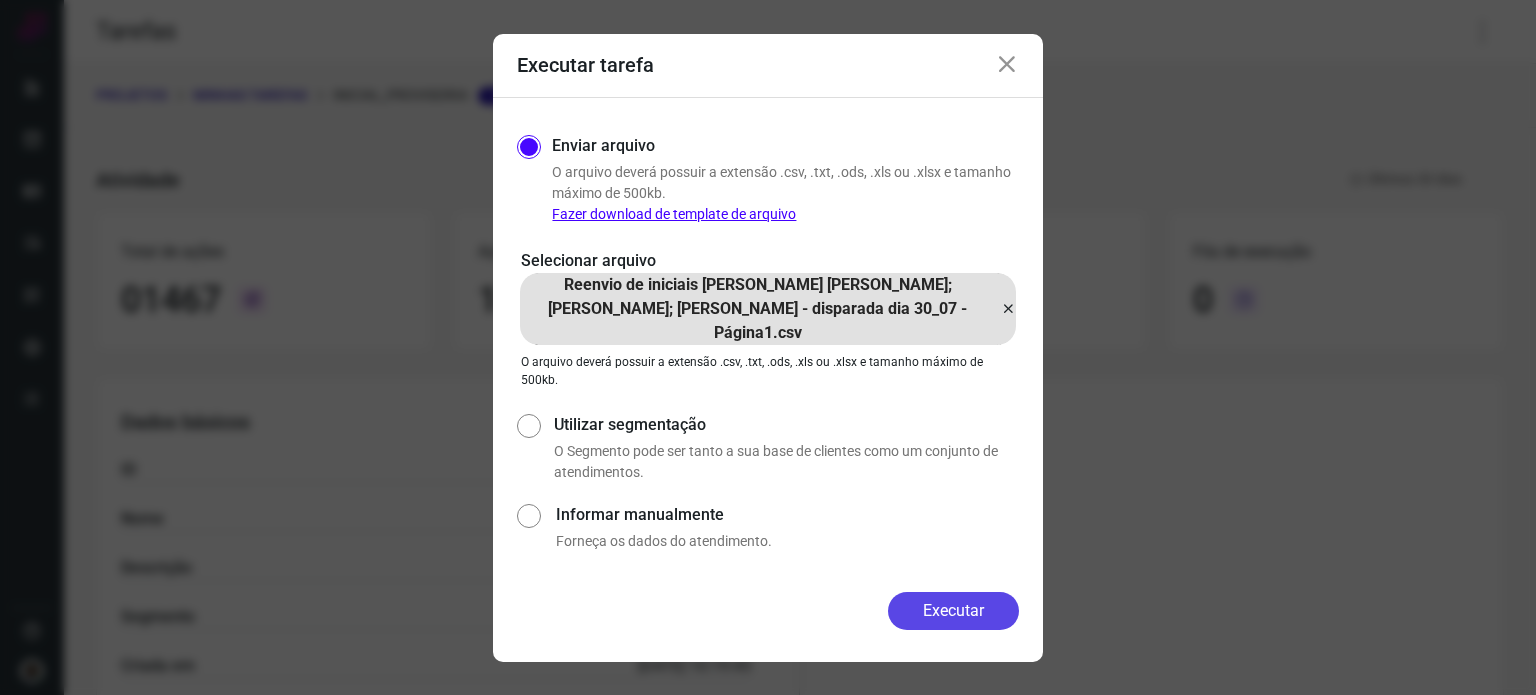click on "Executar" at bounding box center (953, 611) 